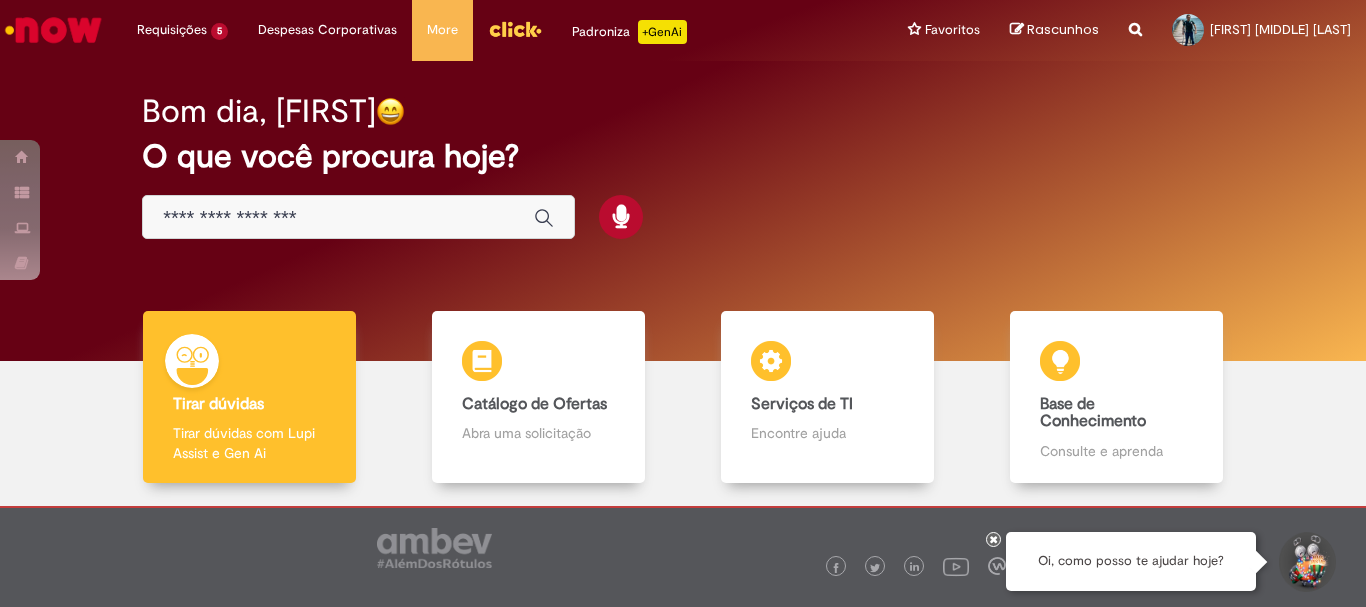 scroll, scrollTop: 0, scrollLeft: 0, axis: both 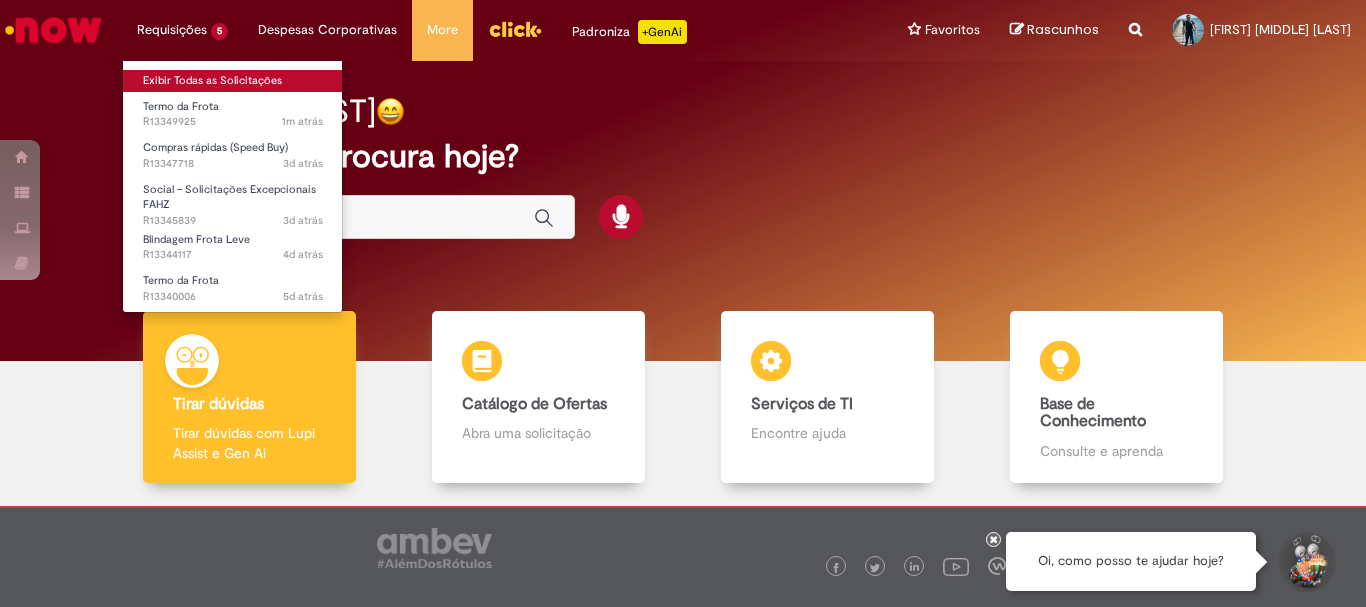 click on "Exibir Todas as Solicitações" at bounding box center (233, 81) 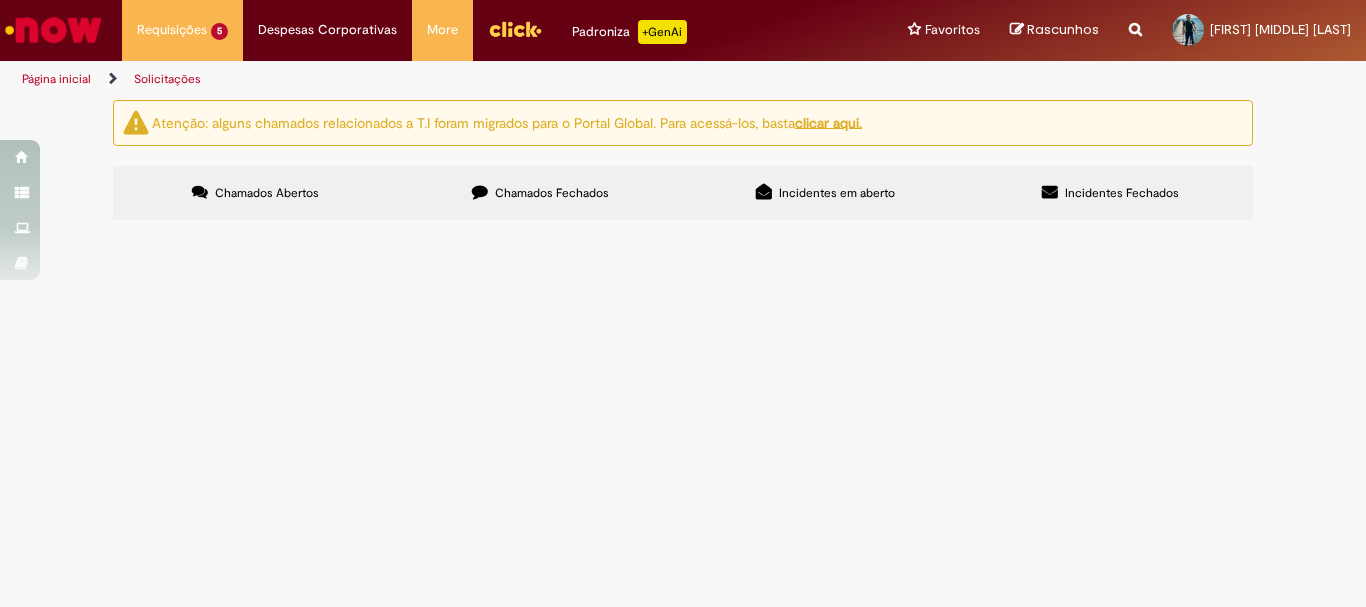 click on "Termo da Frota" at bounding box center [0, 0] 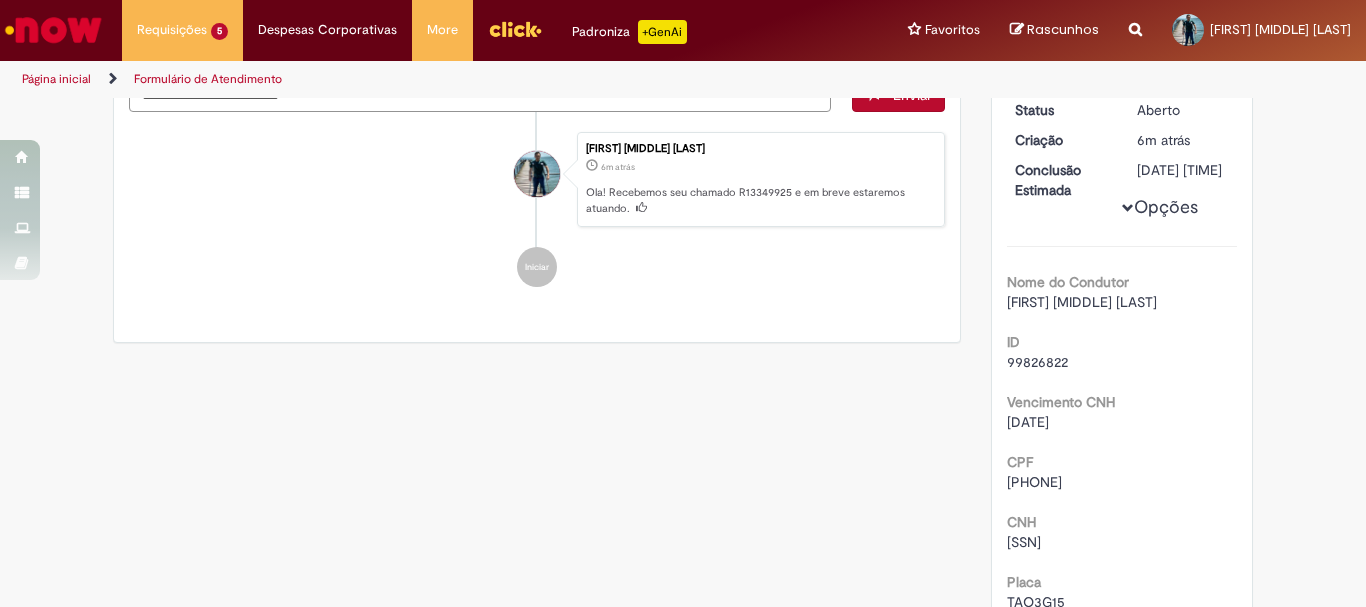 scroll, scrollTop: 0, scrollLeft: 0, axis: both 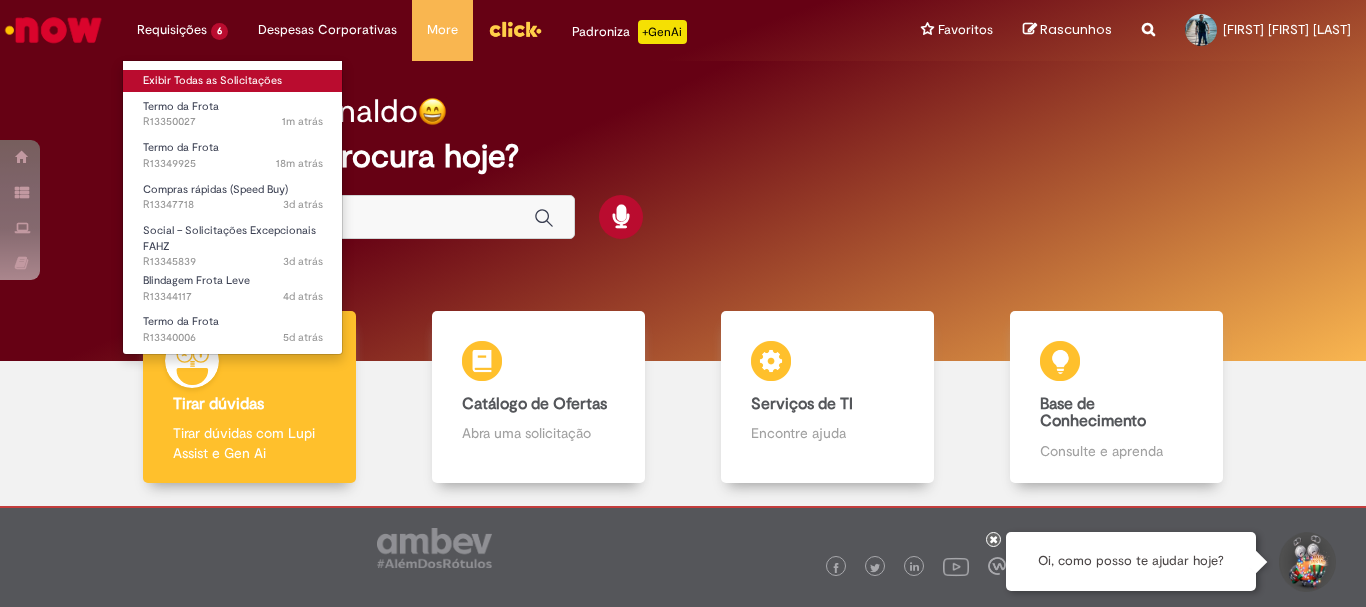 click on "Exibir Todas as Solicitações" at bounding box center (233, 81) 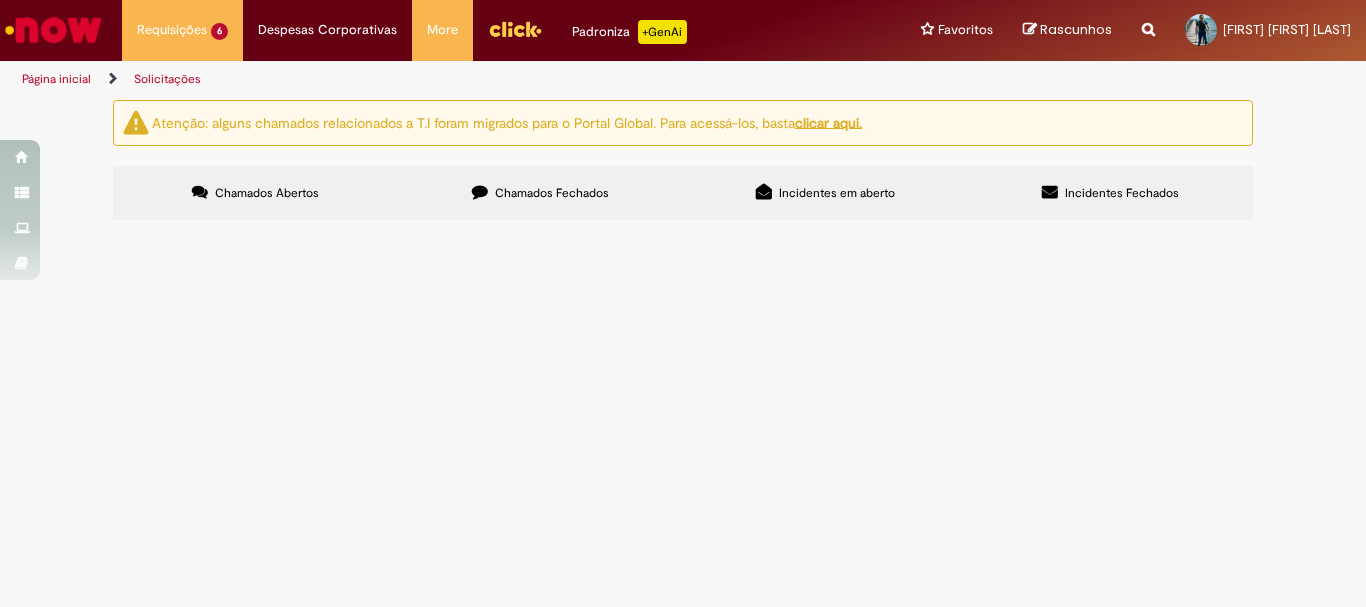 click on "Termo da Frota" at bounding box center [0, 0] 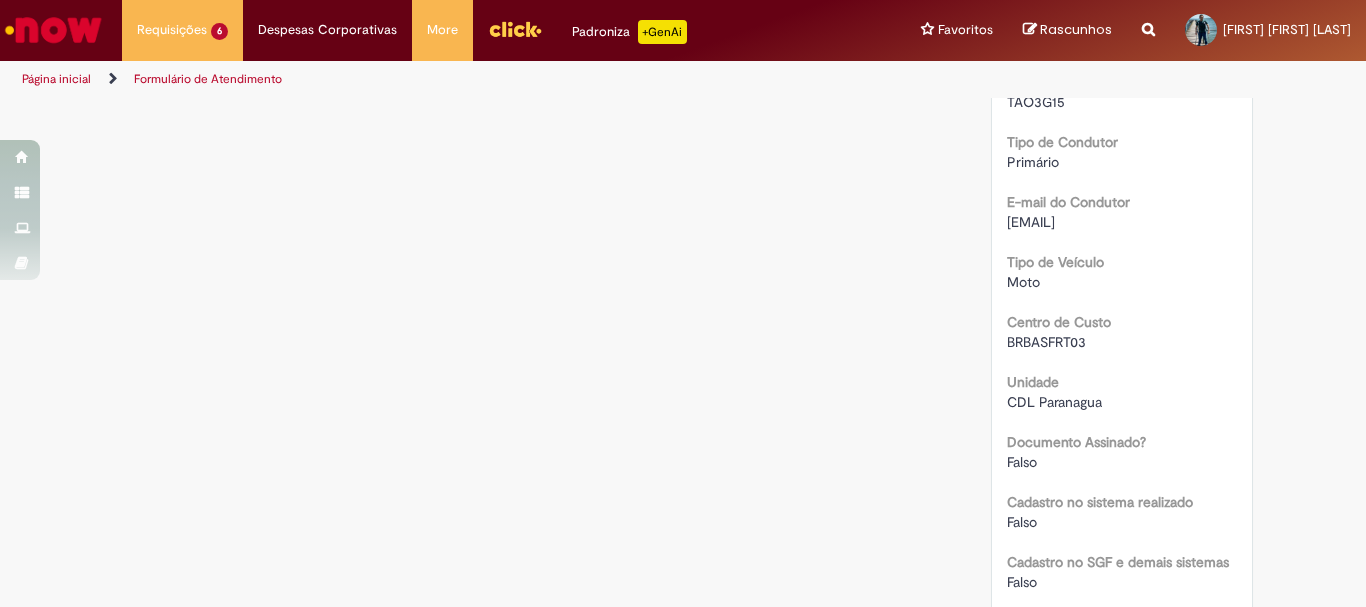 scroll, scrollTop: 900, scrollLeft: 0, axis: vertical 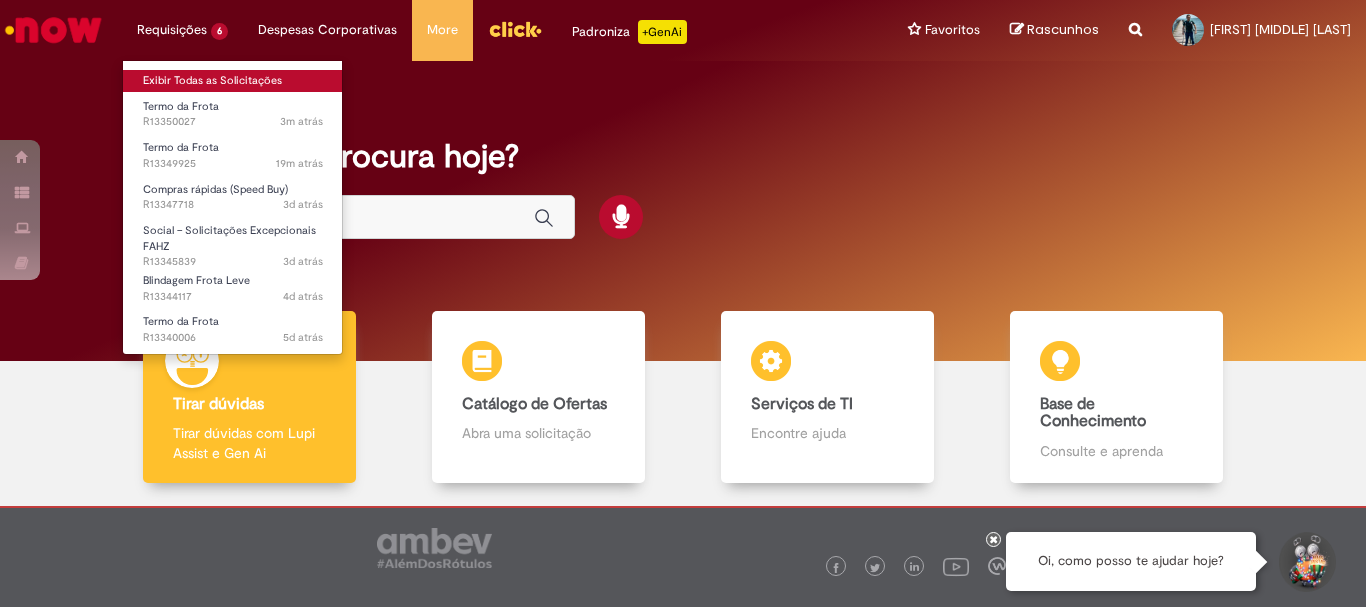 click on "Exibir Todas as Solicitações" at bounding box center (233, 81) 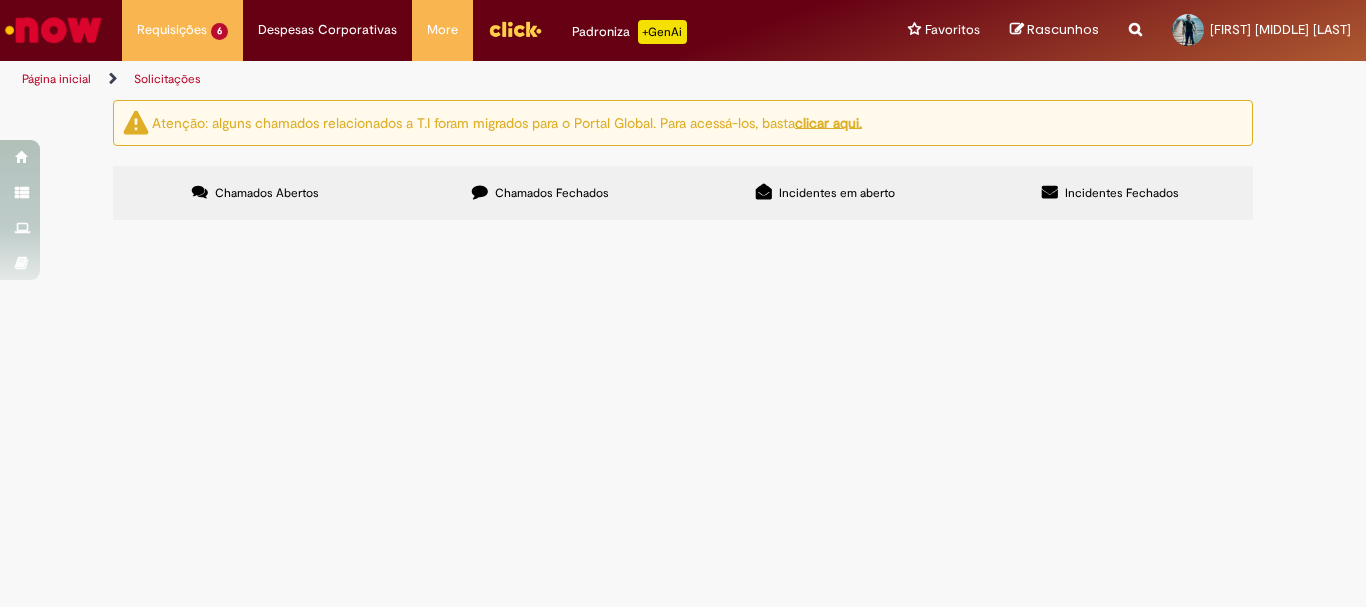 click on "Termo da Frota" at bounding box center [0, 0] 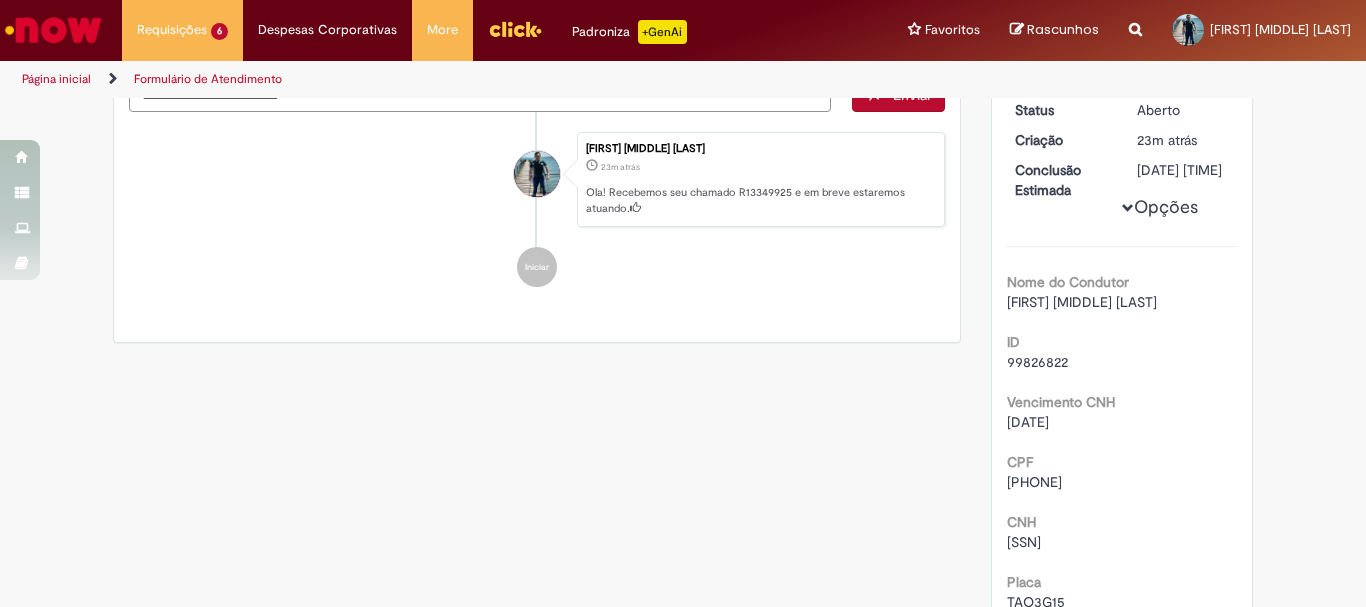 scroll, scrollTop: 0, scrollLeft: 0, axis: both 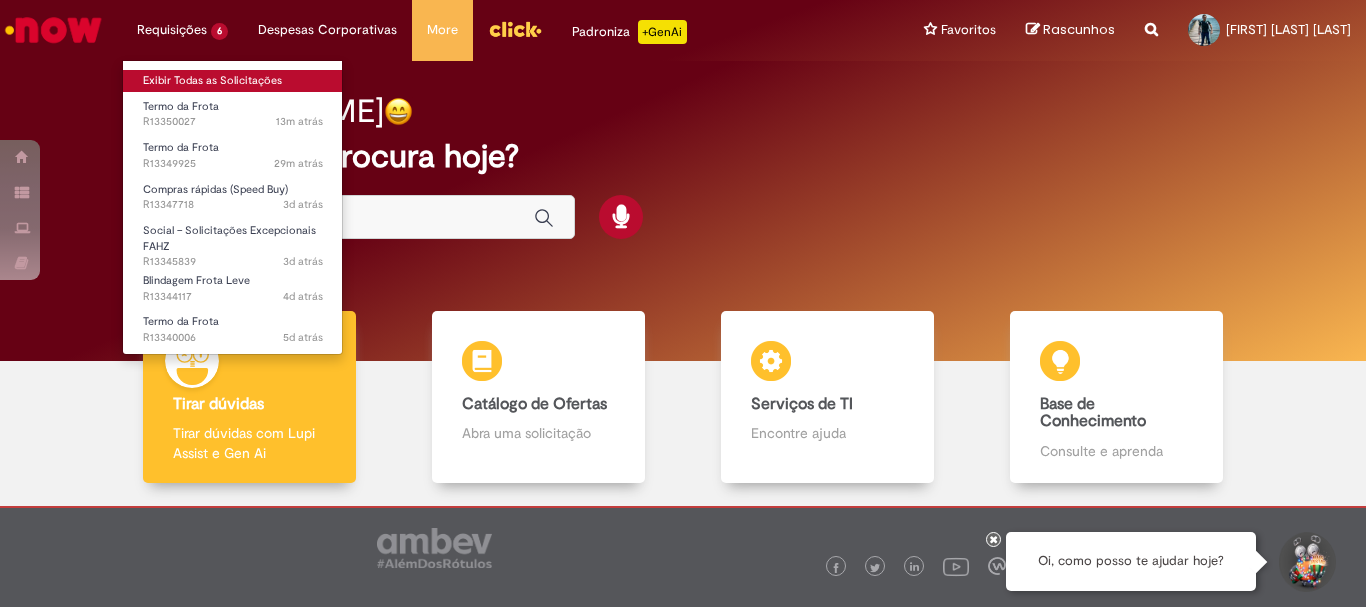 click on "Exibir Todas as Solicitações" at bounding box center (233, 81) 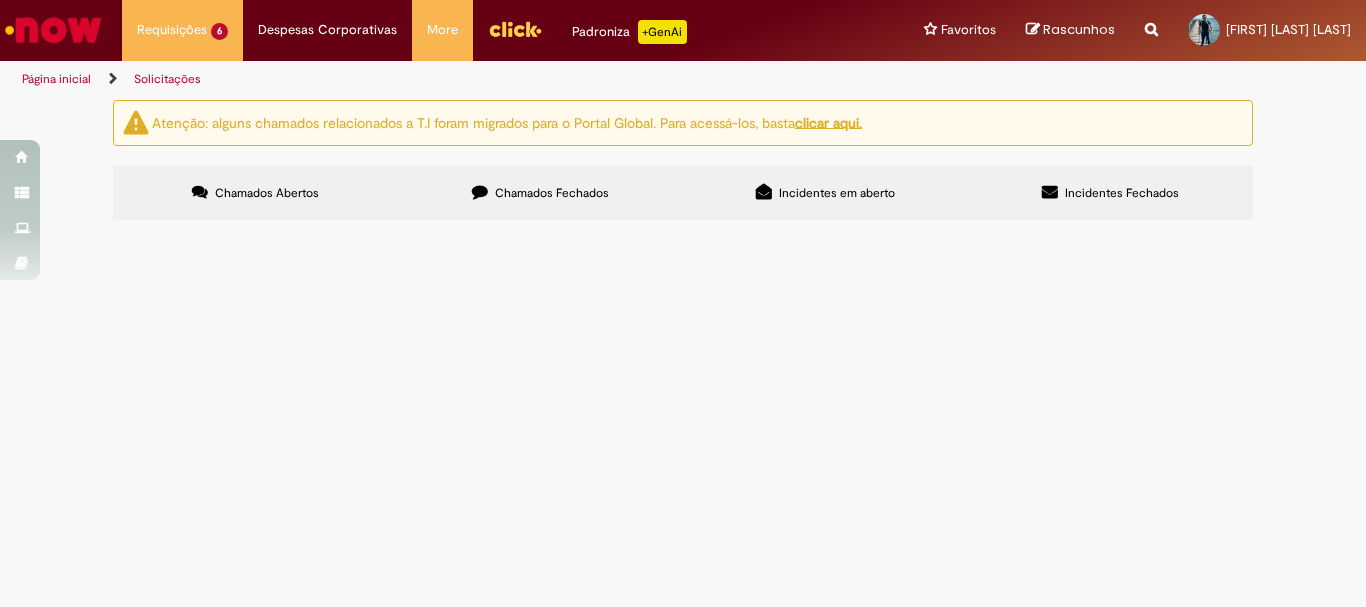 scroll, scrollTop: 129, scrollLeft: 0, axis: vertical 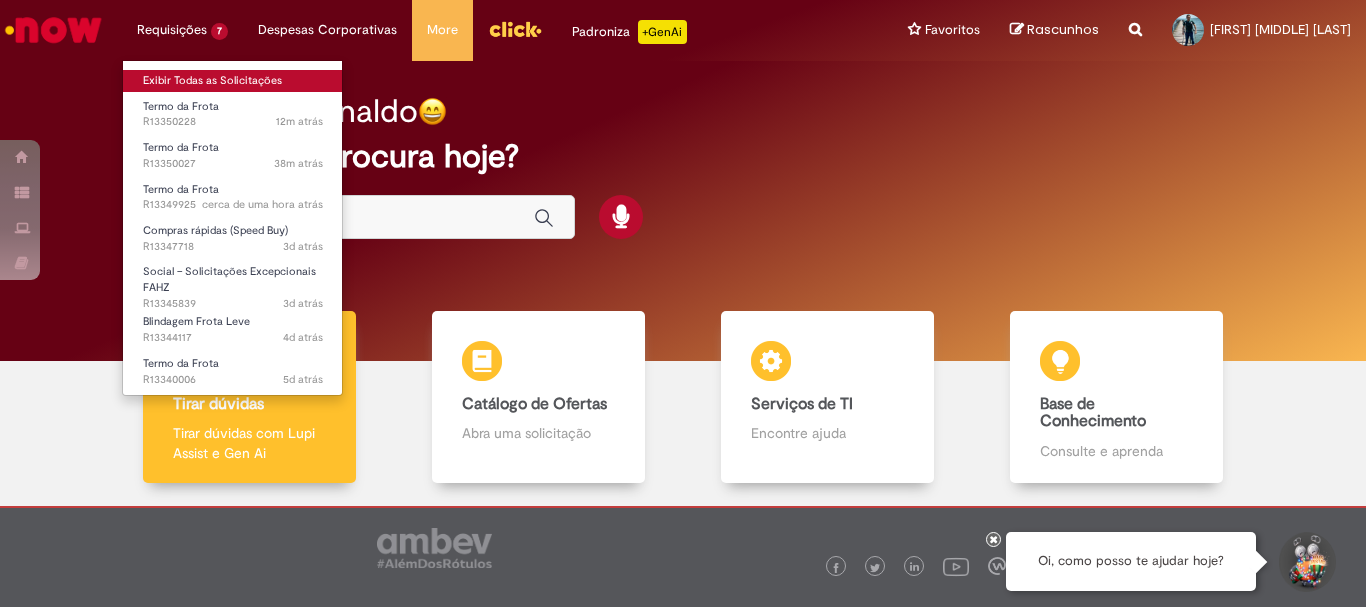 click on "Exibir Todas as Solicitações" at bounding box center (233, 81) 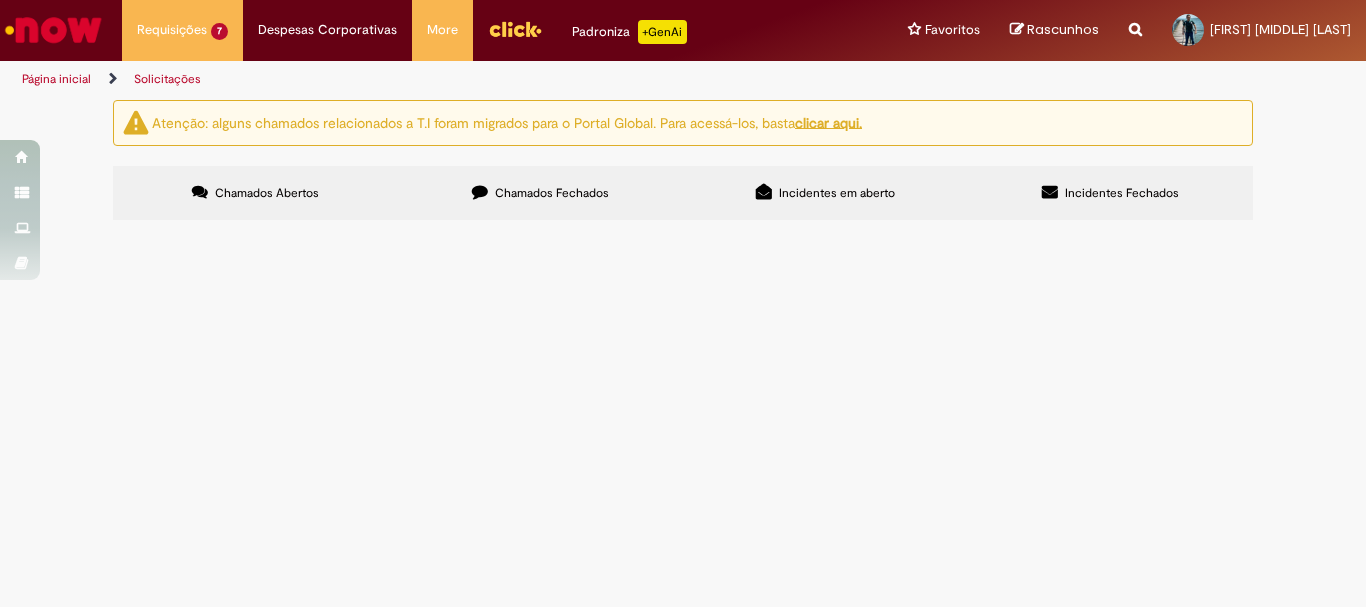 click on "Termo da Frota" at bounding box center (0, 0) 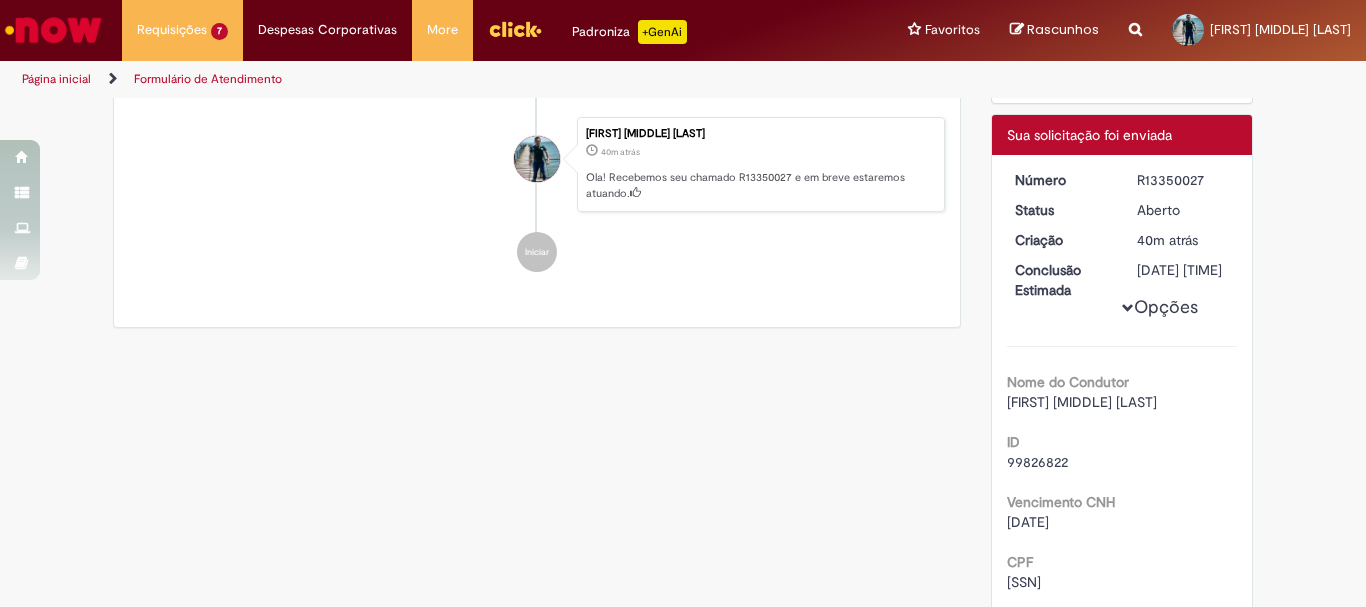 scroll, scrollTop: 0, scrollLeft: 0, axis: both 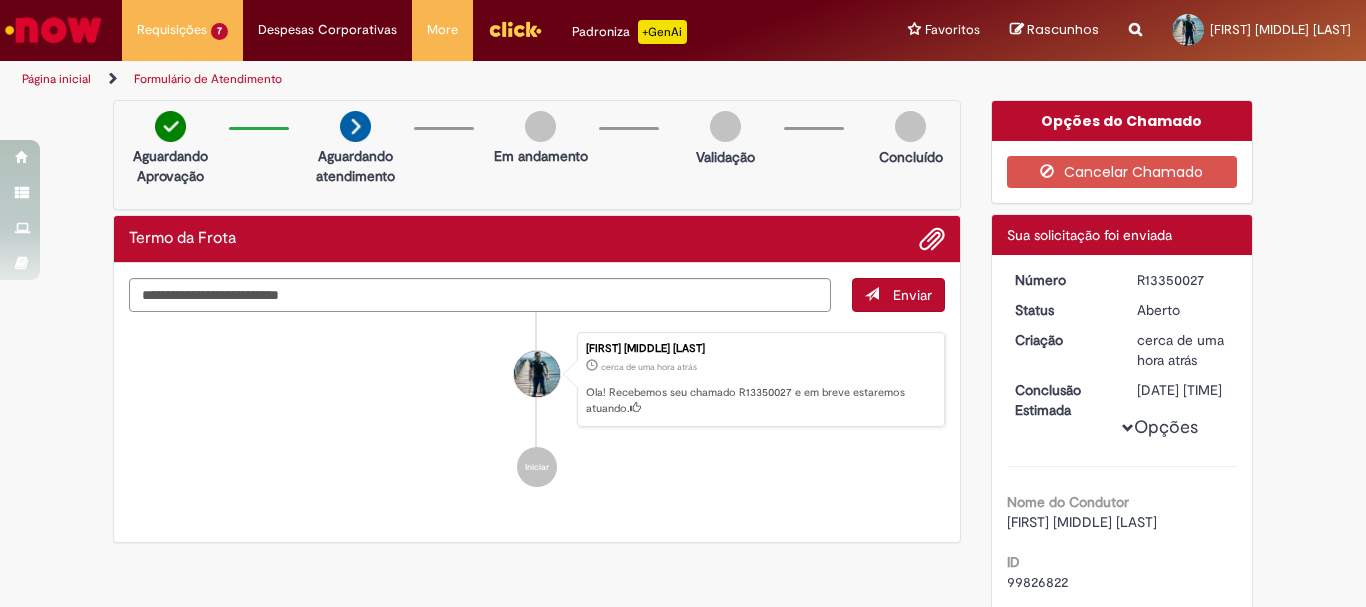 drag, startPoint x: 1130, startPoint y: 278, endPoint x: 1188, endPoint y: 284, distance: 58.30952 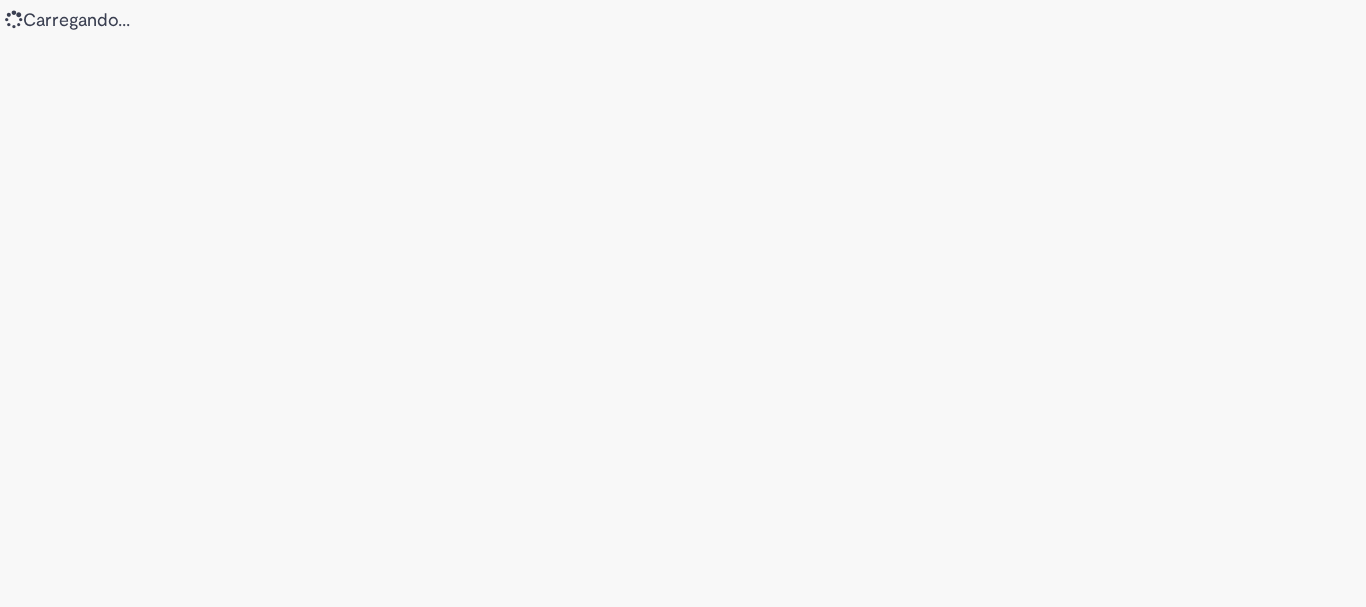 scroll, scrollTop: 0, scrollLeft: 0, axis: both 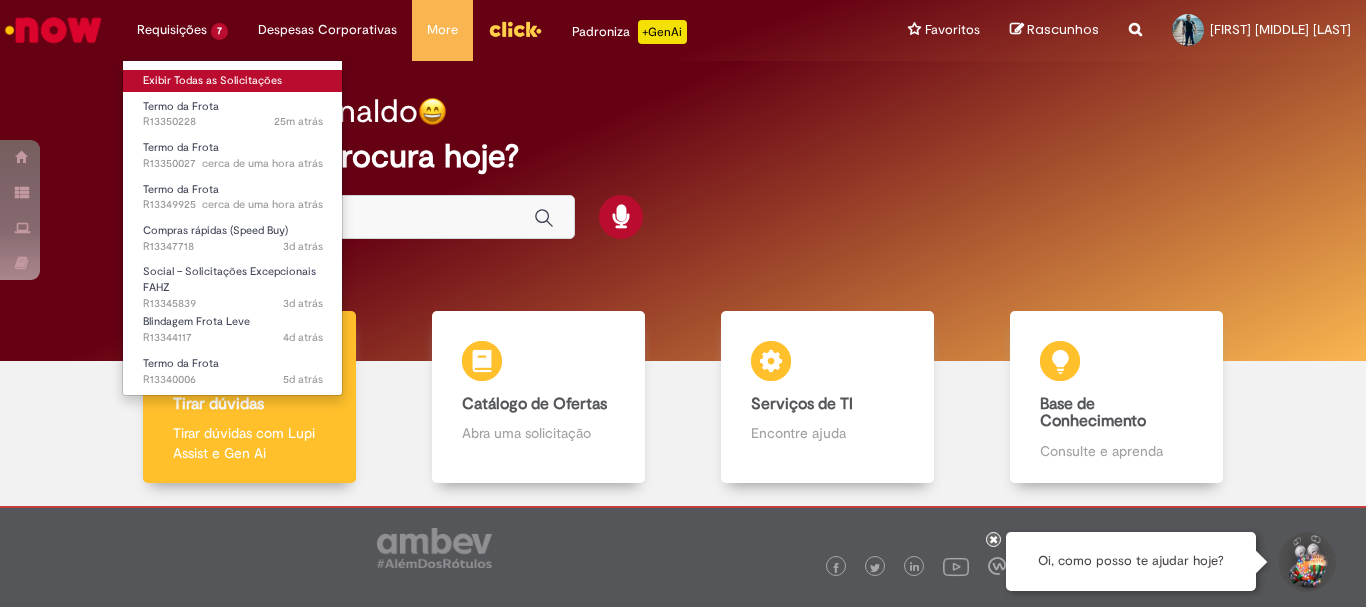 click on "Exibir Todas as Solicitações" at bounding box center [233, 81] 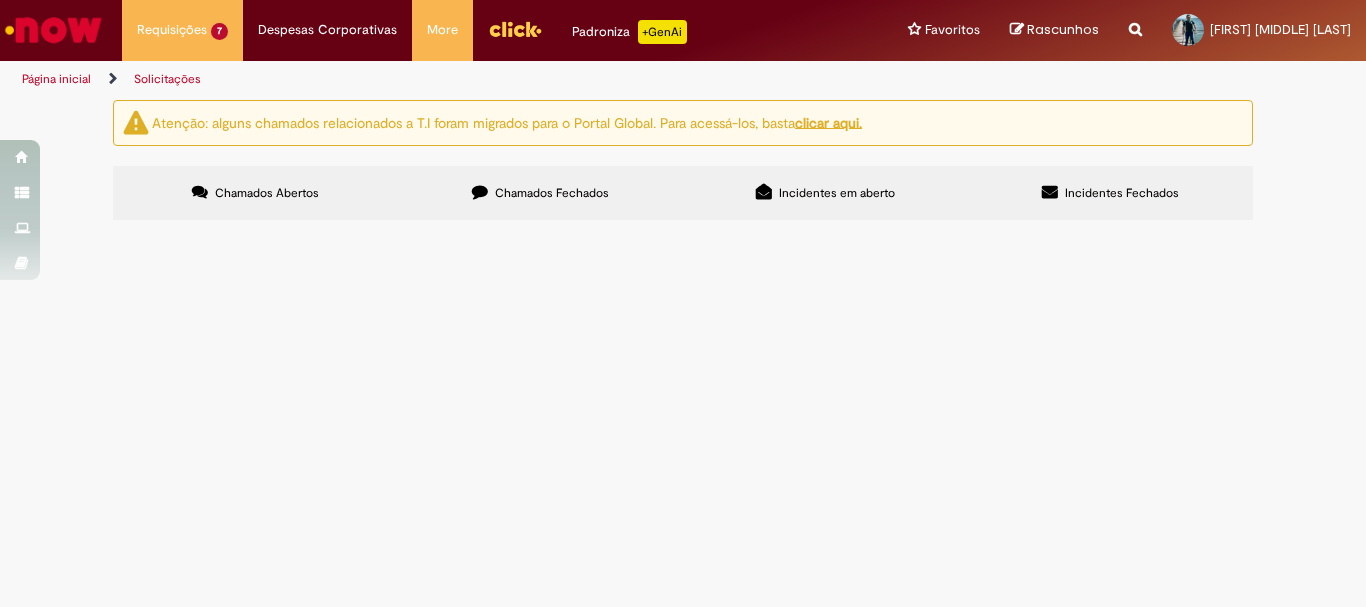 scroll, scrollTop: 163, scrollLeft: 0, axis: vertical 